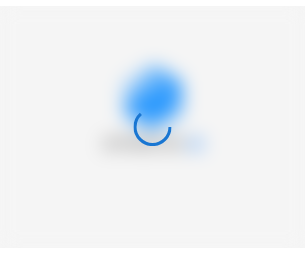 scroll, scrollTop: 0, scrollLeft: 0, axis: both 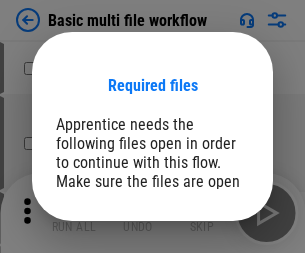 click on "Open" at bounding box center [209, 265] 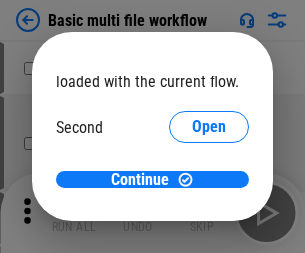 click on "Open" at bounding box center [209, 188] 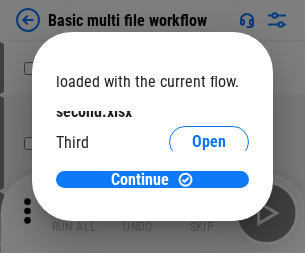 scroll, scrollTop: 57, scrollLeft: 0, axis: vertical 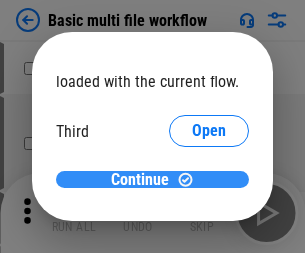 click on "Continue" at bounding box center [140, 180] 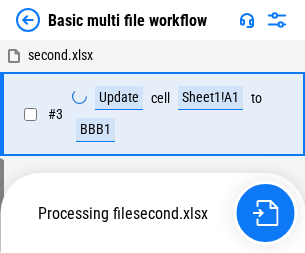 scroll, scrollTop: 213, scrollLeft: 0, axis: vertical 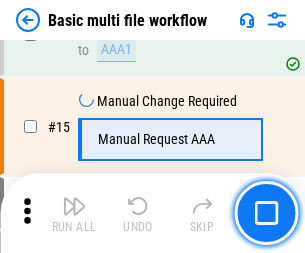 click at bounding box center (74, 206) 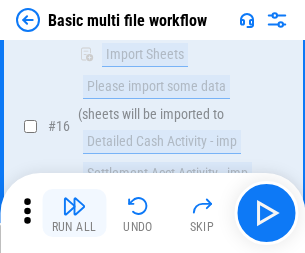 click at bounding box center (74, 206) 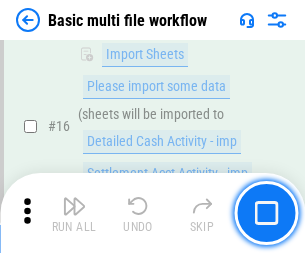 scroll, scrollTop: 1331, scrollLeft: 0, axis: vertical 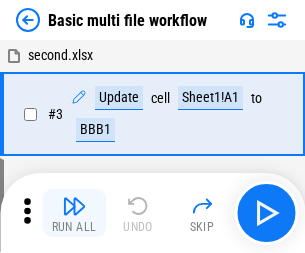 click at bounding box center [74, 206] 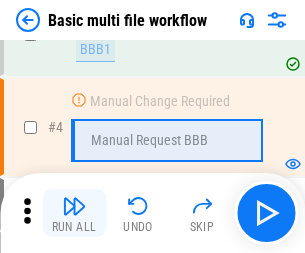 click at bounding box center [74, 206] 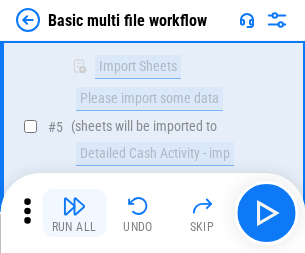 click at bounding box center [74, 206] 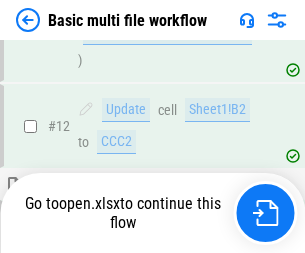 scroll, scrollTop: 1046, scrollLeft: 0, axis: vertical 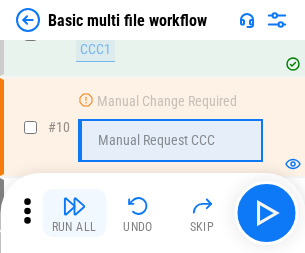 click at bounding box center (74, 206) 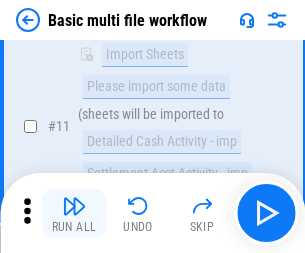 click at bounding box center [74, 206] 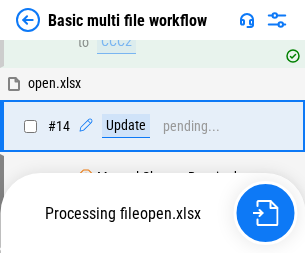 scroll, scrollTop: 1046, scrollLeft: 0, axis: vertical 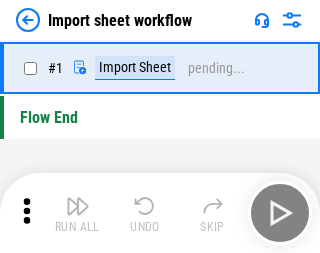 click at bounding box center (78, 206) 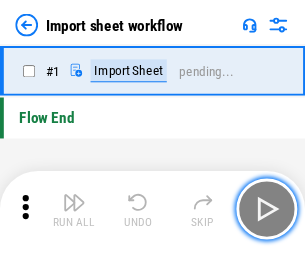 scroll, scrollTop: 7, scrollLeft: 0, axis: vertical 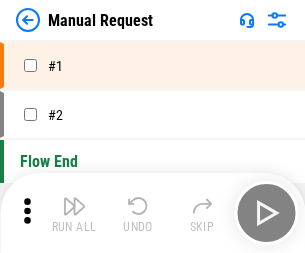 click at bounding box center (74, 206) 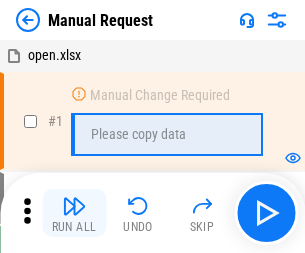 click at bounding box center [74, 206] 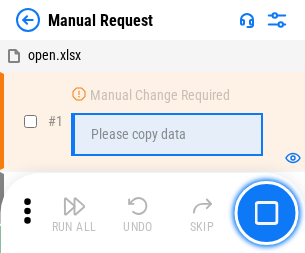 scroll, scrollTop: 68, scrollLeft: 0, axis: vertical 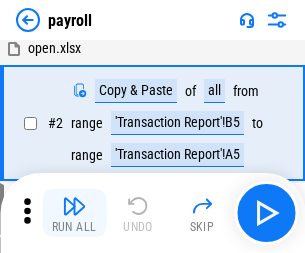 click at bounding box center [74, 206] 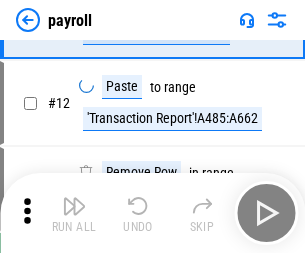 scroll, scrollTop: 247, scrollLeft: 0, axis: vertical 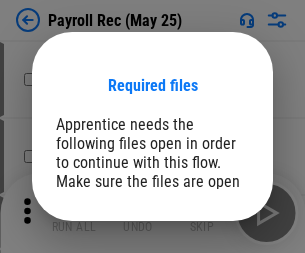 click on "Open" at bounding box center (209, 287) 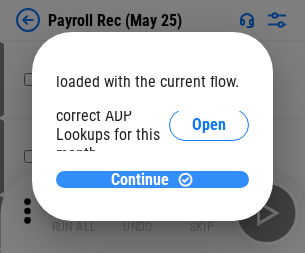click on "Continue" at bounding box center (140, 180) 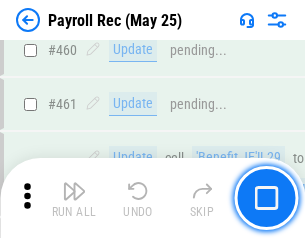 scroll, scrollTop: 10658, scrollLeft: 0, axis: vertical 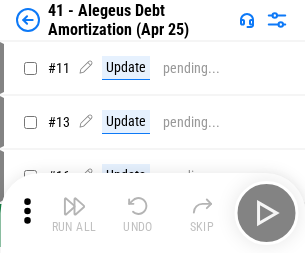 click at bounding box center (74, 206) 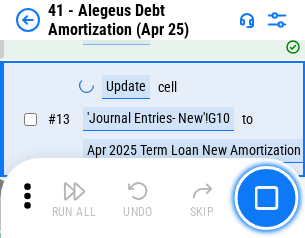 scroll, scrollTop: 247, scrollLeft: 0, axis: vertical 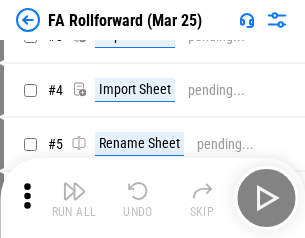 click at bounding box center [74, 191] 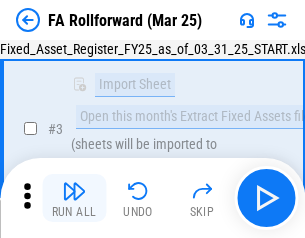 click at bounding box center (74, 191) 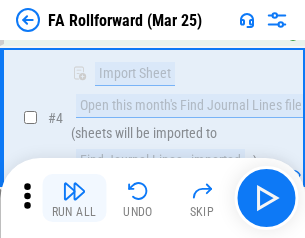 click at bounding box center [74, 191] 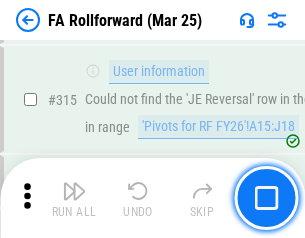 scroll, scrollTop: 9517, scrollLeft: 0, axis: vertical 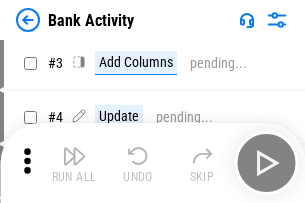 click at bounding box center [74, 156] 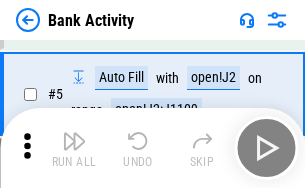 scroll, scrollTop: 106, scrollLeft: 0, axis: vertical 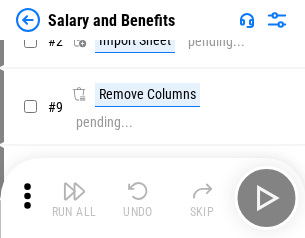 click at bounding box center (74, 191) 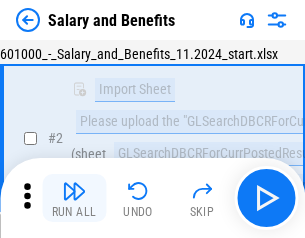 click at bounding box center (74, 191) 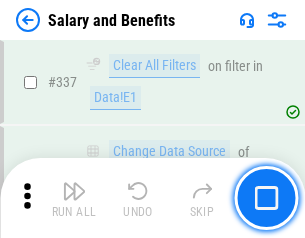 scroll, scrollTop: 9364, scrollLeft: 0, axis: vertical 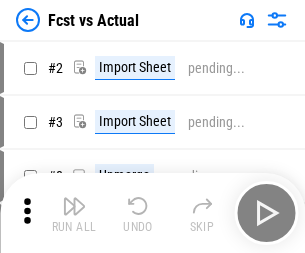 click at bounding box center (74, 206) 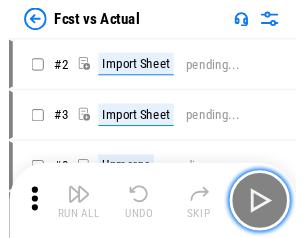 scroll, scrollTop: 26, scrollLeft: 0, axis: vertical 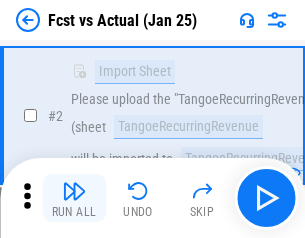 click at bounding box center (74, 191) 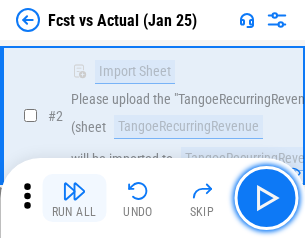scroll, scrollTop: 187, scrollLeft: 0, axis: vertical 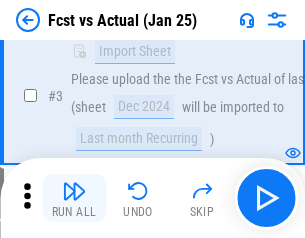 click at bounding box center [74, 191] 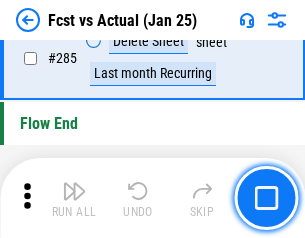 scroll, scrollTop: 9465, scrollLeft: 0, axis: vertical 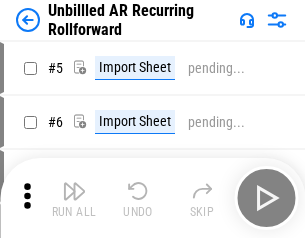 click at bounding box center (74, 191) 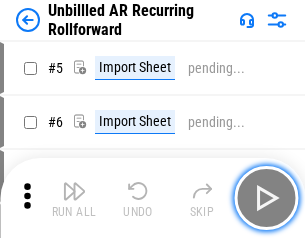 scroll, scrollTop: 43, scrollLeft: 0, axis: vertical 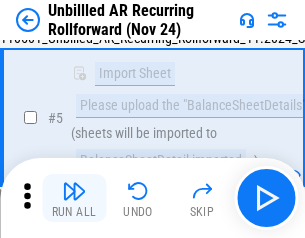 click at bounding box center [74, 191] 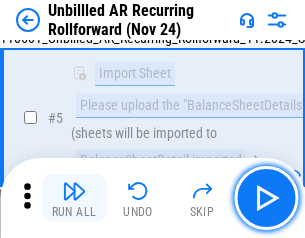 scroll, scrollTop: 188, scrollLeft: 0, axis: vertical 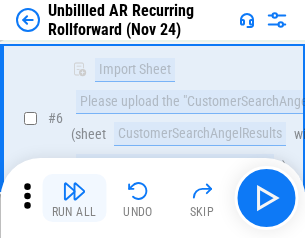 click at bounding box center (74, 191) 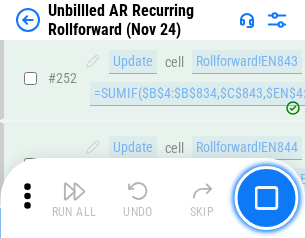 scroll, scrollTop: 6793, scrollLeft: 0, axis: vertical 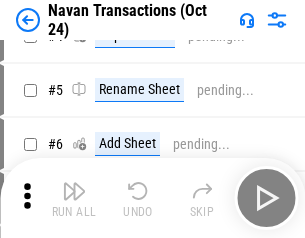 click at bounding box center [74, 191] 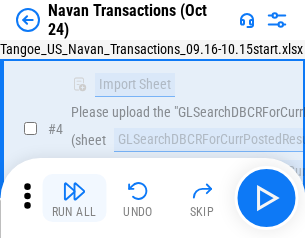 click at bounding box center (74, 191) 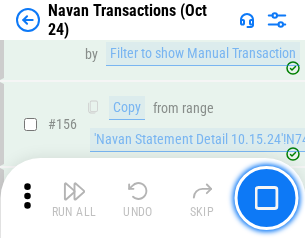 scroll, scrollTop: 6484, scrollLeft: 0, axis: vertical 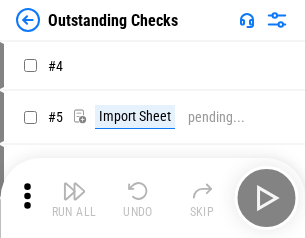 click at bounding box center [74, 191] 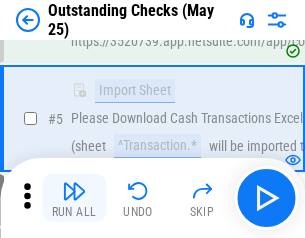 click at bounding box center (74, 191) 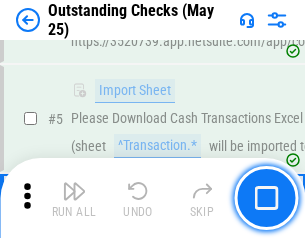 scroll, scrollTop: 209, scrollLeft: 0, axis: vertical 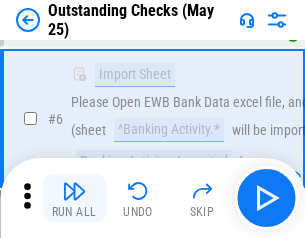 click at bounding box center (74, 191) 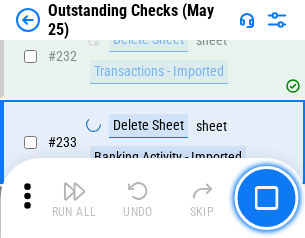 scroll, scrollTop: 6073, scrollLeft: 0, axis: vertical 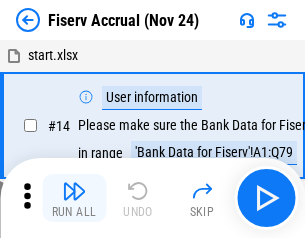 click at bounding box center [74, 191] 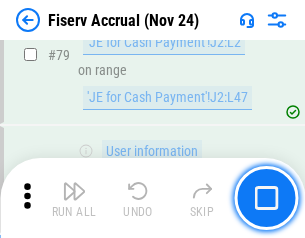 scroll, scrollTop: 2628, scrollLeft: 0, axis: vertical 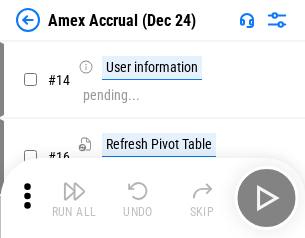 click at bounding box center [74, 191] 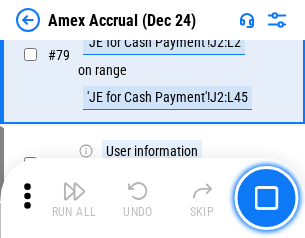 scroll, scrollTop: 2596, scrollLeft: 0, axis: vertical 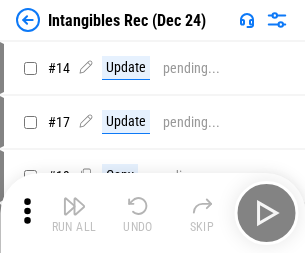 click at bounding box center (74, 206) 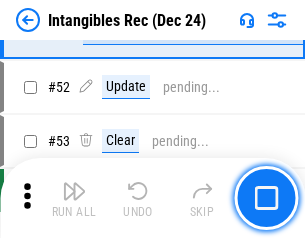 scroll, scrollTop: 779, scrollLeft: 0, axis: vertical 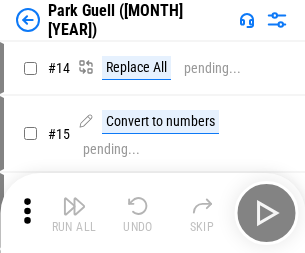 click at bounding box center [74, 206] 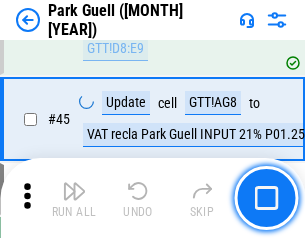 scroll, scrollTop: 2501, scrollLeft: 0, axis: vertical 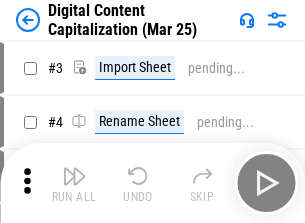 click at bounding box center [74, 176] 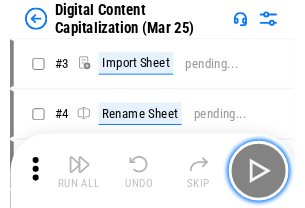 scroll, scrollTop: 58, scrollLeft: 0, axis: vertical 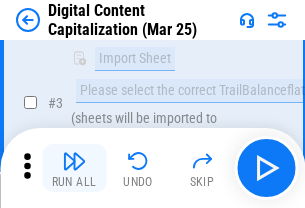 click at bounding box center [74, 161] 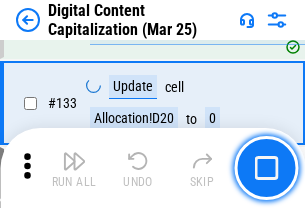 scroll, scrollTop: 2121, scrollLeft: 0, axis: vertical 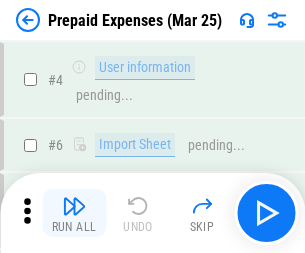 click at bounding box center [74, 206] 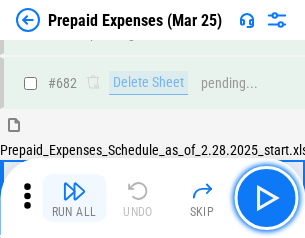 scroll, scrollTop: 5381, scrollLeft: 0, axis: vertical 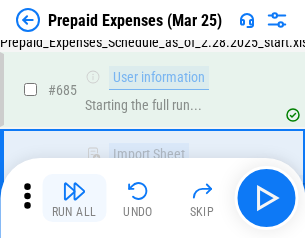 click at bounding box center [74, 191] 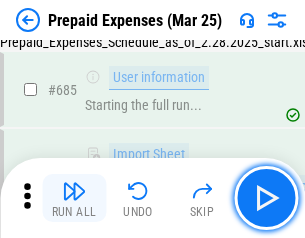 scroll, scrollTop: 5499, scrollLeft: 0, axis: vertical 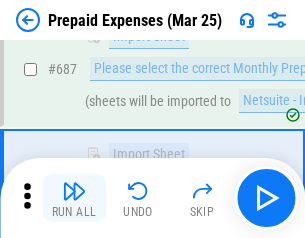 click at bounding box center (74, 191) 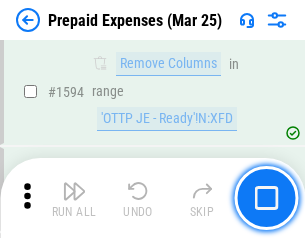 scroll, scrollTop: 19472, scrollLeft: 0, axis: vertical 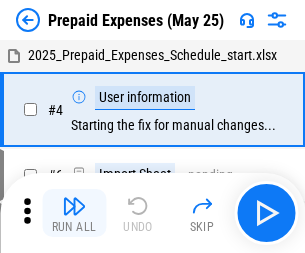 click at bounding box center [74, 206] 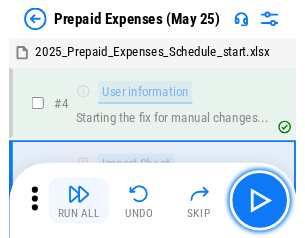 scroll, scrollTop: 88, scrollLeft: 0, axis: vertical 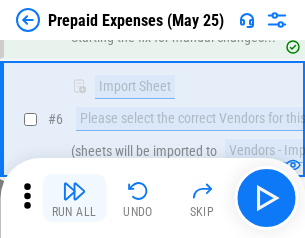 click at bounding box center (74, 191) 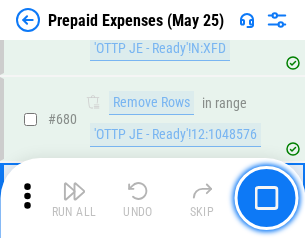 scroll, scrollTop: 6964, scrollLeft: 0, axis: vertical 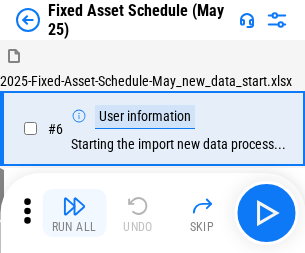 click at bounding box center (74, 206) 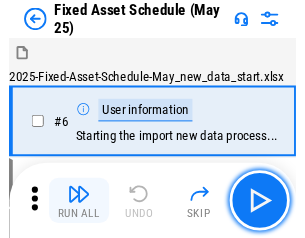 scroll, scrollTop: 108, scrollLeft: 0, axis: vertical 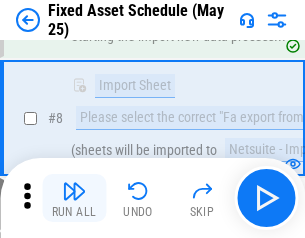 click at bounding box center [74, 191] 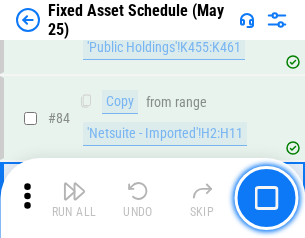scroll, scrollTop: 2748, scrollLeft: 0, axis: vertical 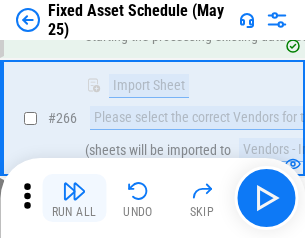 click at bounding box center [74, 191] 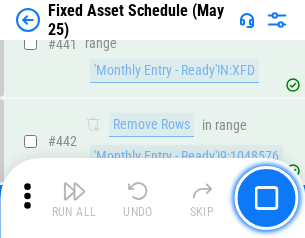 scroll, scrollTop: 8940, scrollLeft: 0, axis: vertical 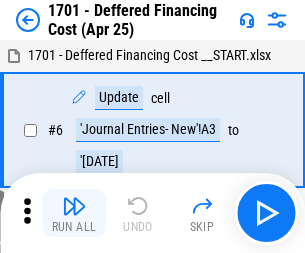 click at bounding box center (74, 206) 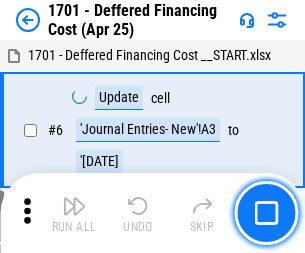 scroll, scrollTop: 240, scrollLeft: 0, axis: vertical 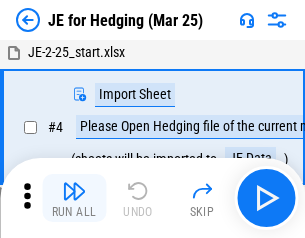 click at bounding box center [74, 191] 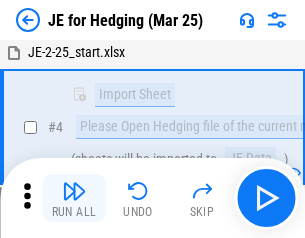 click at bounding box center (74, 191) 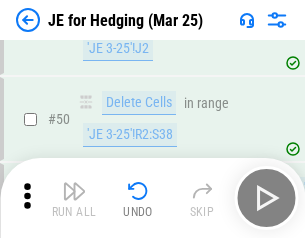 scroll, scrollTop: 1295, scrollLeft: 0, axis: vertical 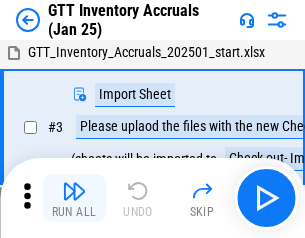 click at bounding box center (74, 191) 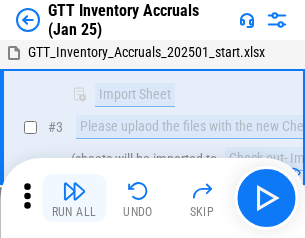 click at bounding box center [74, 191] 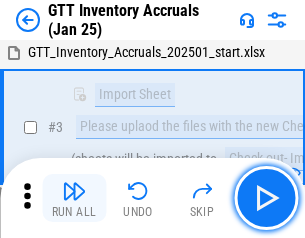 scroll, scrollTop: 129, scrollLeft: 0, axis: vertical 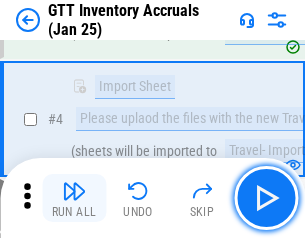 click at bounding box center [74, 191] 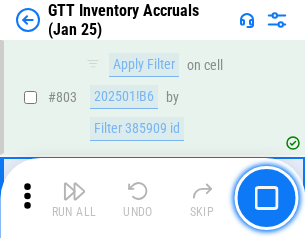 scroll, scrollTop: 15180, scrollLeft: 0, axis: vertical 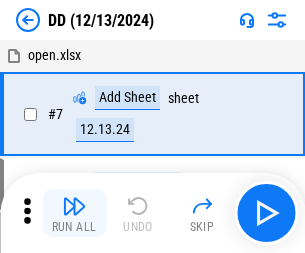 click at bounding box center [74, 206] 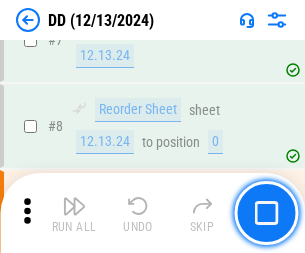 scroll, scrollTop: 193, scrollLeft: 0, axis: vertical 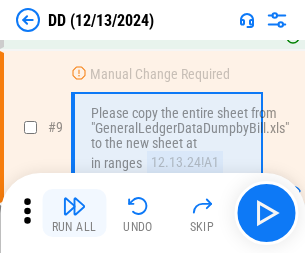 click at bounding box center [74, 206] 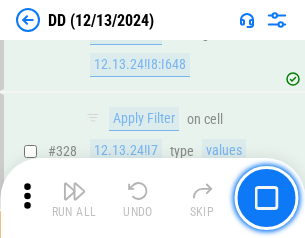 scroll, scrollTop: 8948, scrollLeft: 0, axis: vertical 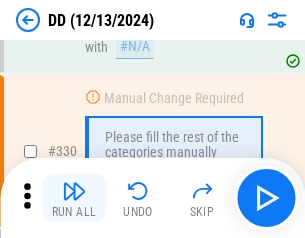 click at bounding box center (74, 191) 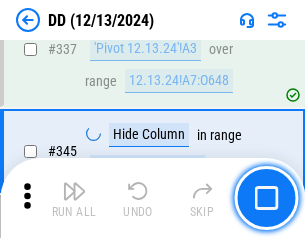 scroll, scrollTop: 9572, scrollLeft: 0, axis: vertical 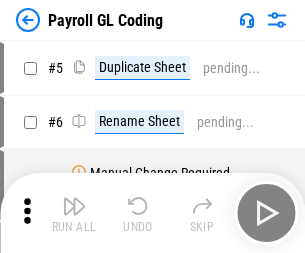 click at bounding box center [74, 206] 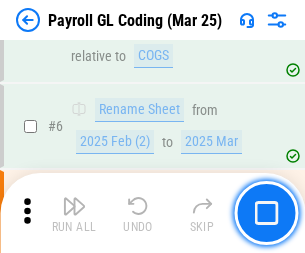 scroll, scrollTop: 240, scrollLeft: 0, axis: vertical 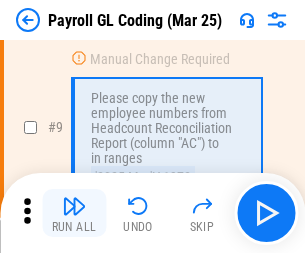 click at bounding box center (74, 206) 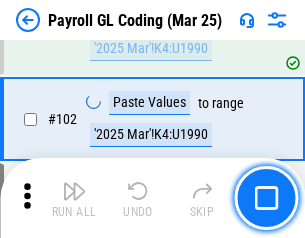 scroll, scrollTop: 4692, scrollLeft: 0, axis: vertical 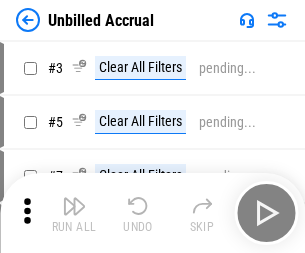 click at bounding box center (74, 206) 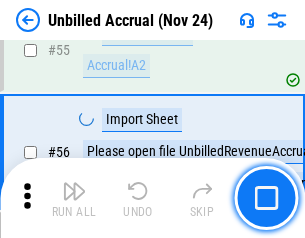 scroll, scrollTop: 2088, scrollLeft: 0, axis: vertical 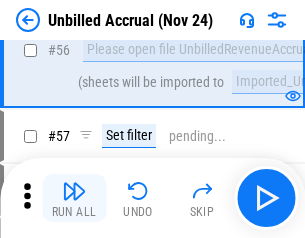click at bounding box center (74, 191) 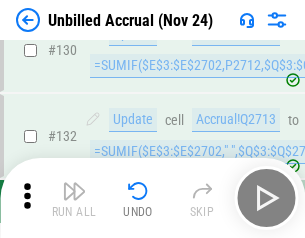 scroll, scrollTop: 5957, scrollLeft: 0, axis: vertical 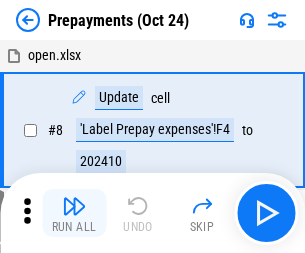 click at bounding box center [74, 206] 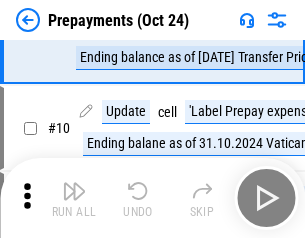 scroll, scrollTop: 125, scrollLeft: 0, axis: vertical 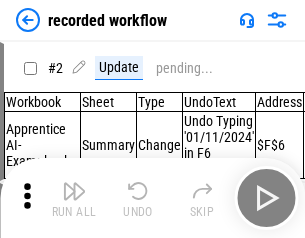 click at bounding box center [74, 191] 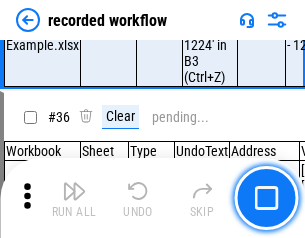 scroll, scrollTop: 6251, scrollLeft: 0, axis: vertical 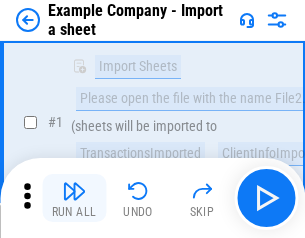 click at bounding box center [74, 191] 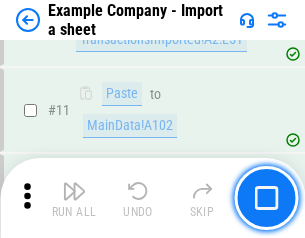 scroll, scrollTop: 442, scrollLeft: 0, axis: vertical 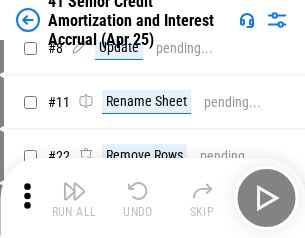 click at bounding box center (74, 191) 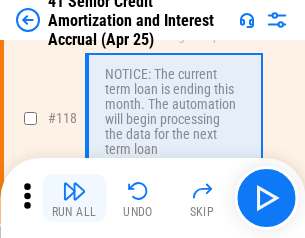 click at bounding box center [74, 191] 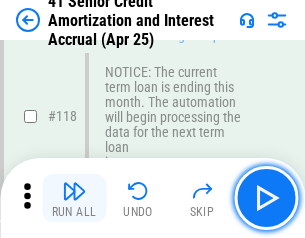scroll, scrollTop: 1887, scrollLeft: 0, axis: vertical 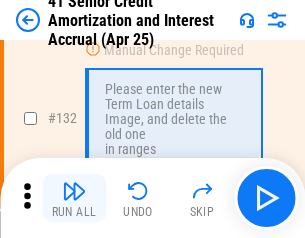 click at bounding box center [74, 191] 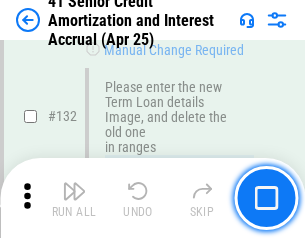scroll, scrollTop: 2090, scrollLeft: 0, axis: vertical 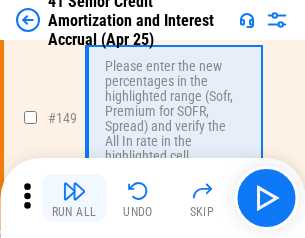 click at bounding box center [74, 191] 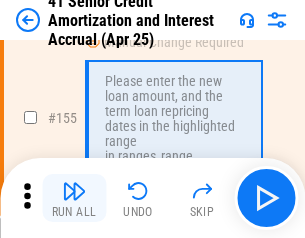 click at bounding box center (74, 191) 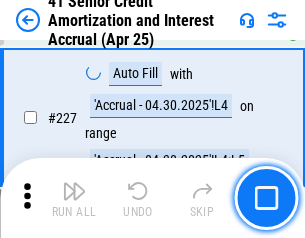 scroll, scrollTop: 4479, scrollLeft: 0, axis: vertical 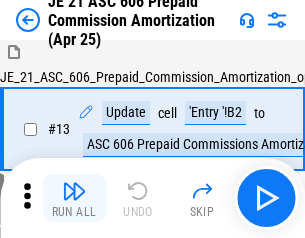 click at bounding box center (74, 191) 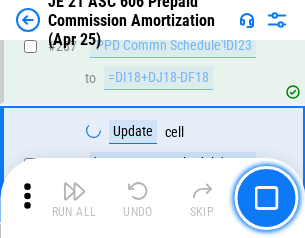 scroll, scrollTop: 3680, scrollLeft: 0, axis: vertical 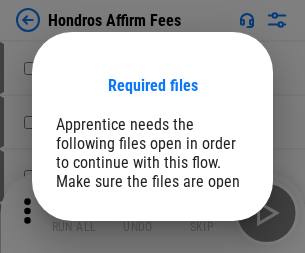 click on "Open" at bounding box center [209, 268] 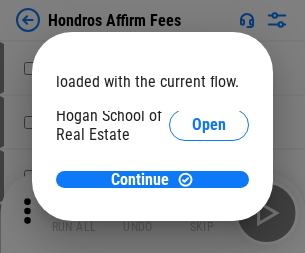click on "Open" at bounding box center (209, 221) 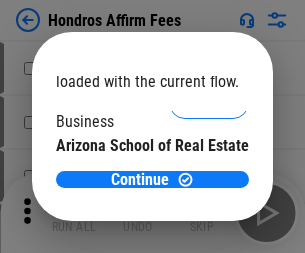 click on "Open" at bounding box center [209, 195] 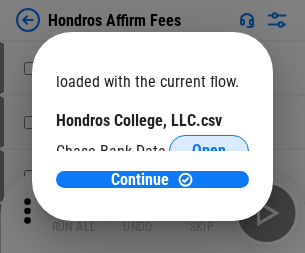 click on "Open" at bounding box center [209, 151] 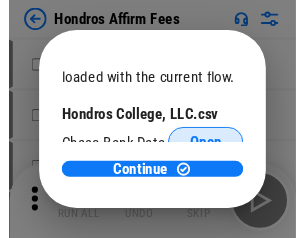 scroll, scrollTop: 314, scrollLeft: 0, axis: vertical 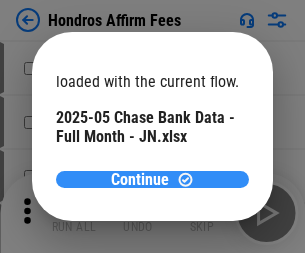 click on "Continue" at bounding box center (140, 180) 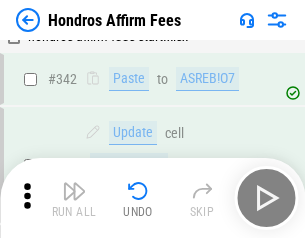 scroll, scrollTop: 4545, scrollLeft: 0, axis: vertical 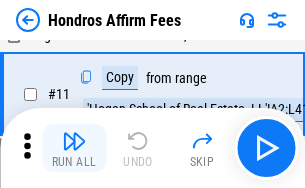 click at bounding box center (74, 141) 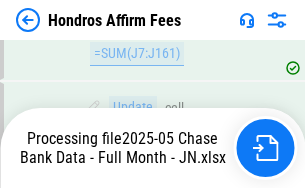 scroll, scrollTop: 4126, scrollLeft: 0, axis: vertical 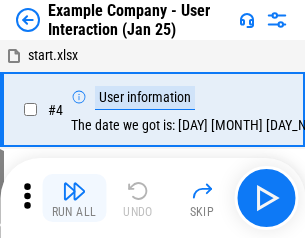 click at bounding box center [74, 191] 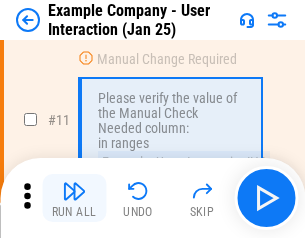 click at bounding box center [74, 191] 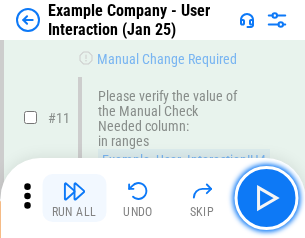 scroll, scrollTop: 433, scrollLeft: 0, axis: vertical 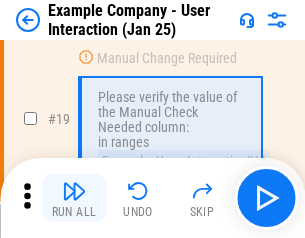 click at bounding box center [74, 191] 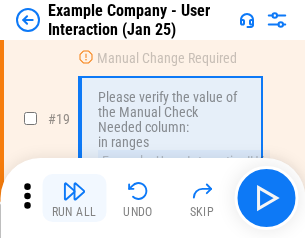 click at bounding box center (74, 191) 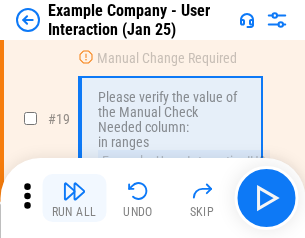 click at bounding box center (74, 191) 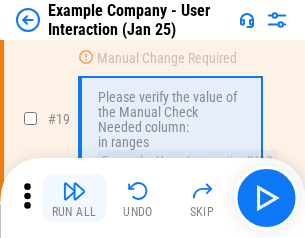 click at bounding box center (74, 191) 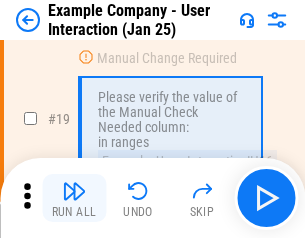 click at bounding box center [74, 191] 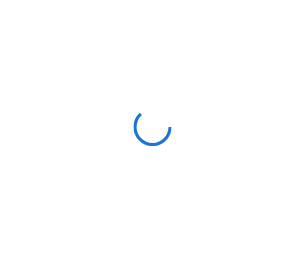 scroll, scrollTop: 0, scrollLeft: 0, axis: both 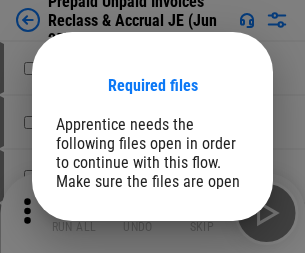 click on "Open" at bounding box center (209, 278) 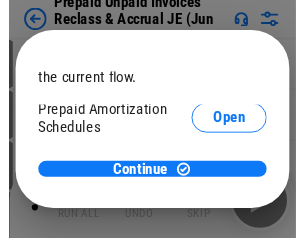 scroll, scrollTop: 119, scrollLeft: 0, axis: vertical 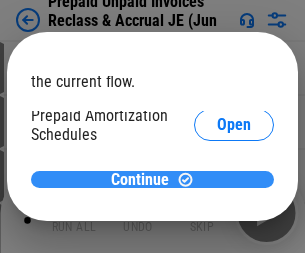 click on "Continue" at bounding box center [140, 180] 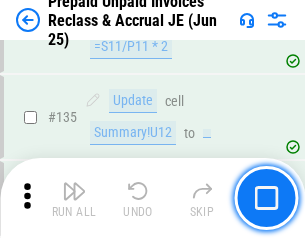 scroll, scrollTop: 2592, scrollLeft: 0, axis: vertical 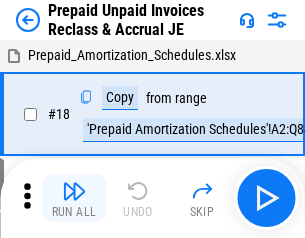 click at bounding box center (74, 191) 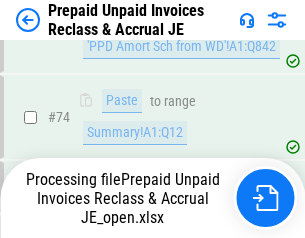 scroll, scrollTop: 1530, scrollLeft: 0, axis: vertical 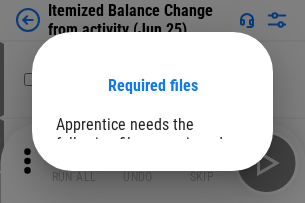 click on "Open" at bounding box center (209, 278) 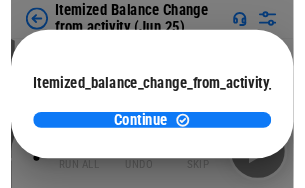 scroll, scrollTop: 146, scrollLeft: 0, axis: vertical 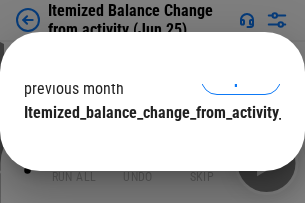 click on "Continue" at bounding box center (140, 153) 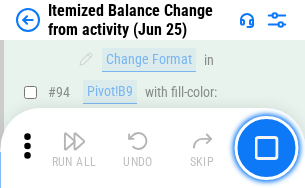 scroll, scrollTop: 2631, scrollLeft: 0, axis: vertical 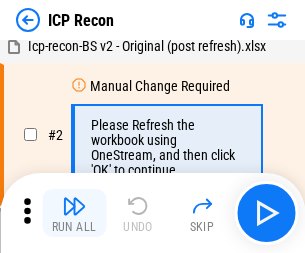 click at bounding box center [74, 206] 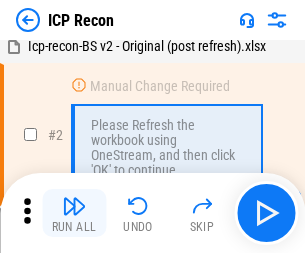 click at bounding box center (74, 206) 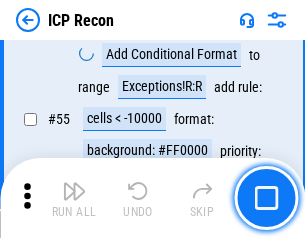 scroll, scrollTop: 1743, scrollLeft: 0, axis: vertical 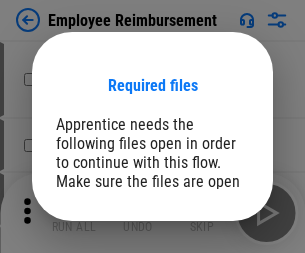 click on "Open" at bounding box center (209, 268) 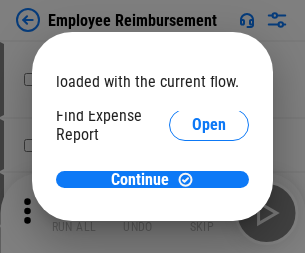click on "Open" at bounding box center (209, 240) 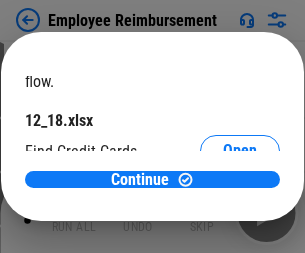scroll, scrollTop: 119, scrollLeft: 0, axis: vertical 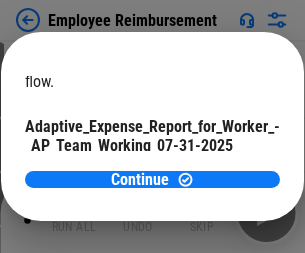 click on "Open" at bounding box center [240, 195] 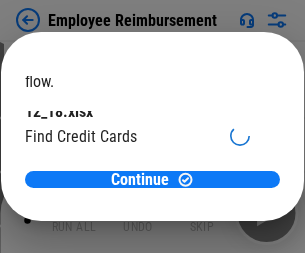 scroll, scrollTop: 208, scrollLeft: 0, axis: vertical 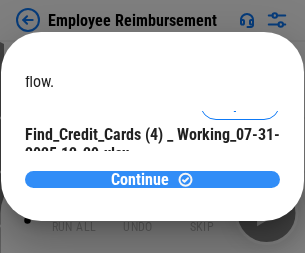 click on "Continue" at bounding box center (140, 180) 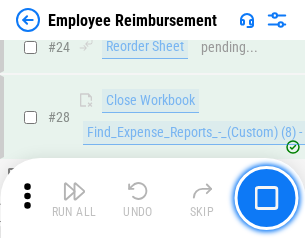 scroll, scrollTop: 935, scrollLeft: 0, axis: vertical 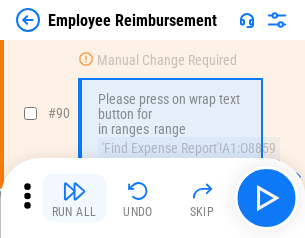click at bounding box center [74, 191] 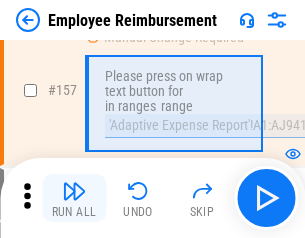 click at bounding box center (74, 191) 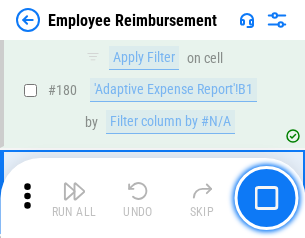 scroll, scrollTop: 5083, scrollLeft: 0, axis: vertical 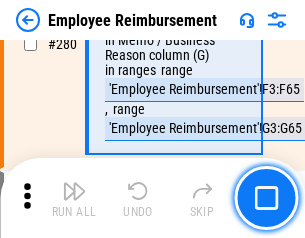 click at bounding box center [74, 191] 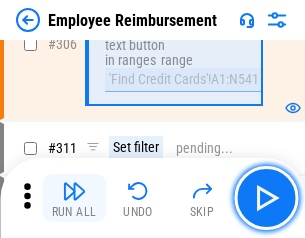 click at bounding box center (74, 191) 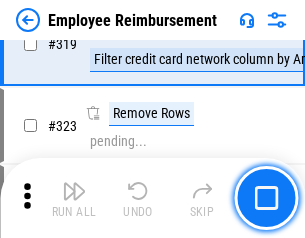 scroll, scrollTop: 10279, scrollLeft: 0, axis: vertical 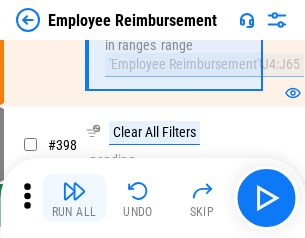 click at bounding box center (74, 191) 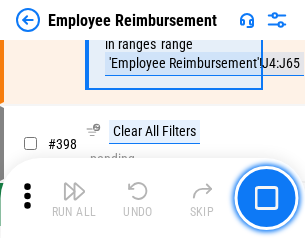 click at bounding box center [74, 191] 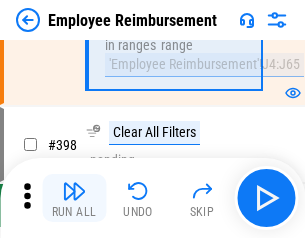 click at bounding box center (74, 191) 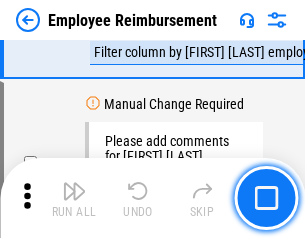 scroll, scrollTop: 12142, scrollLeft: 0, axis: vertical 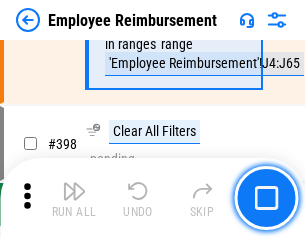 click at bounding box center (74, 191) 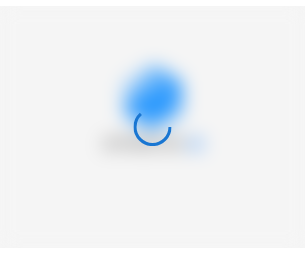 scroll, scrollTop: 0, scrollLeft: 0, axis: both 